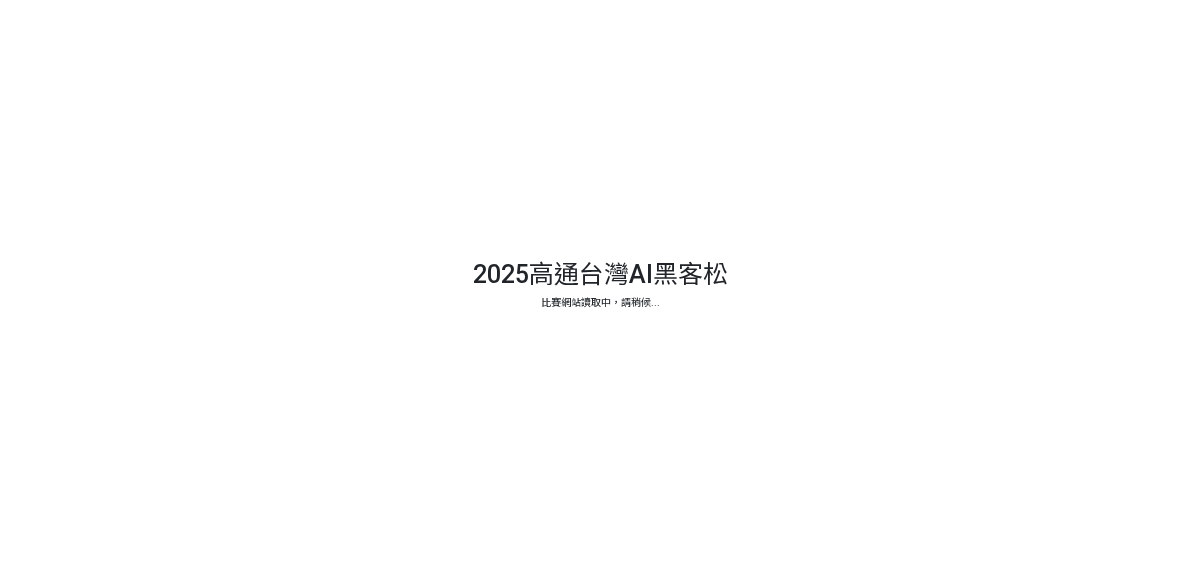 scroll, scrollTop: 0, scrollLeft: 0, axis: both 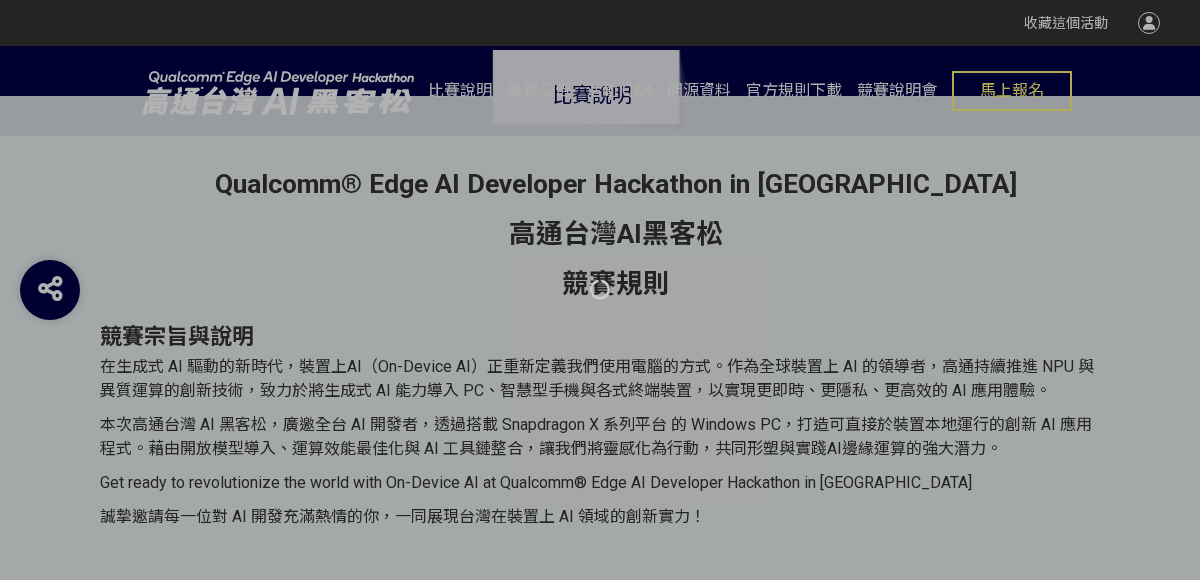 click at bounding box center (600, 290) 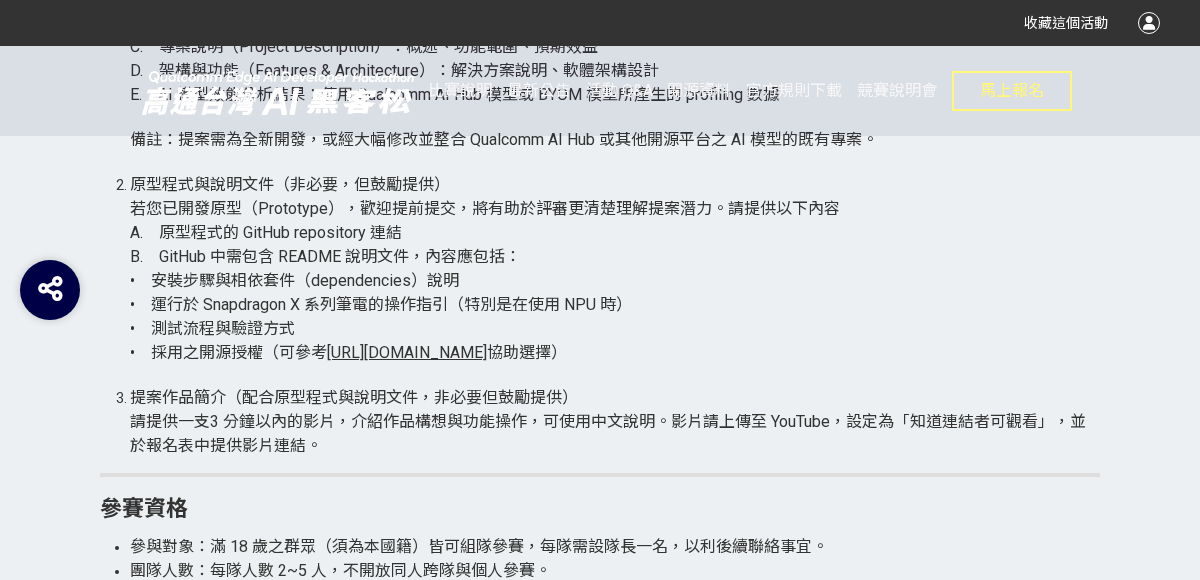 scroll, scrollTop: 2349, scrollLeft: 0, axis: vertical 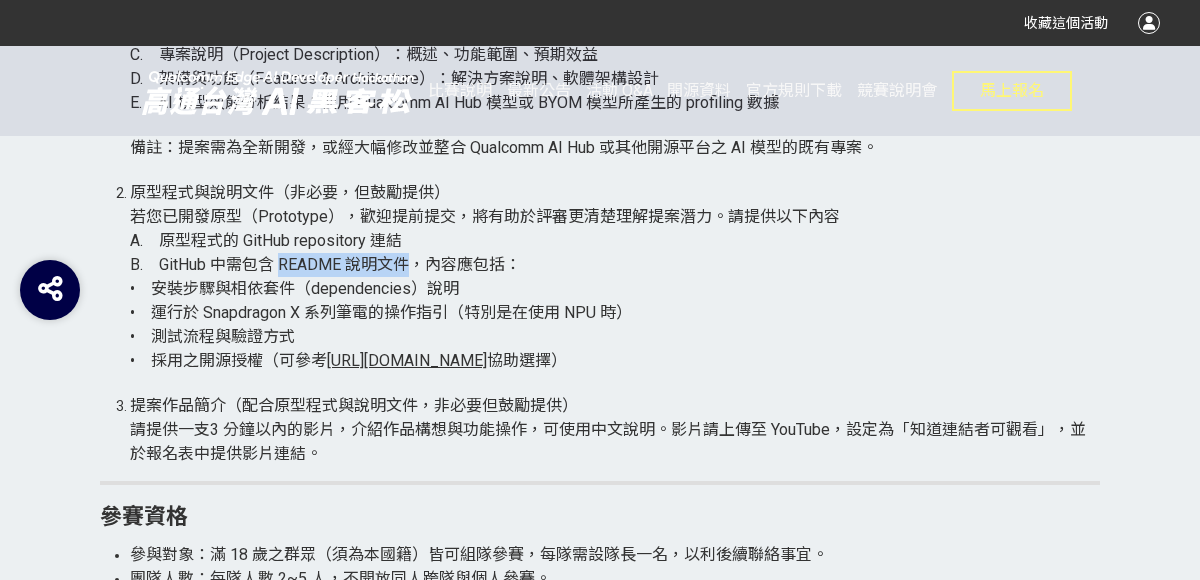 drag, startPoint x: 285, startPoint y: 259, endPoint x: 411, endPoint y: 271, distance: 126.57014 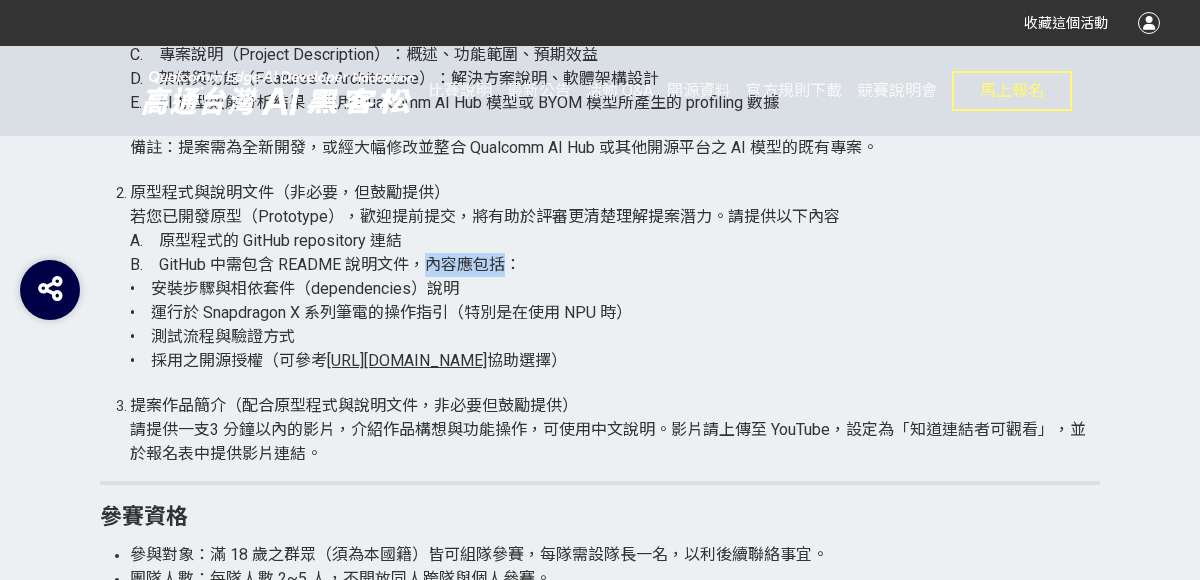drag, startPoint x: 429, startPoint y: 262, endPoint x: 504, endPoint y: 262, distance: 75 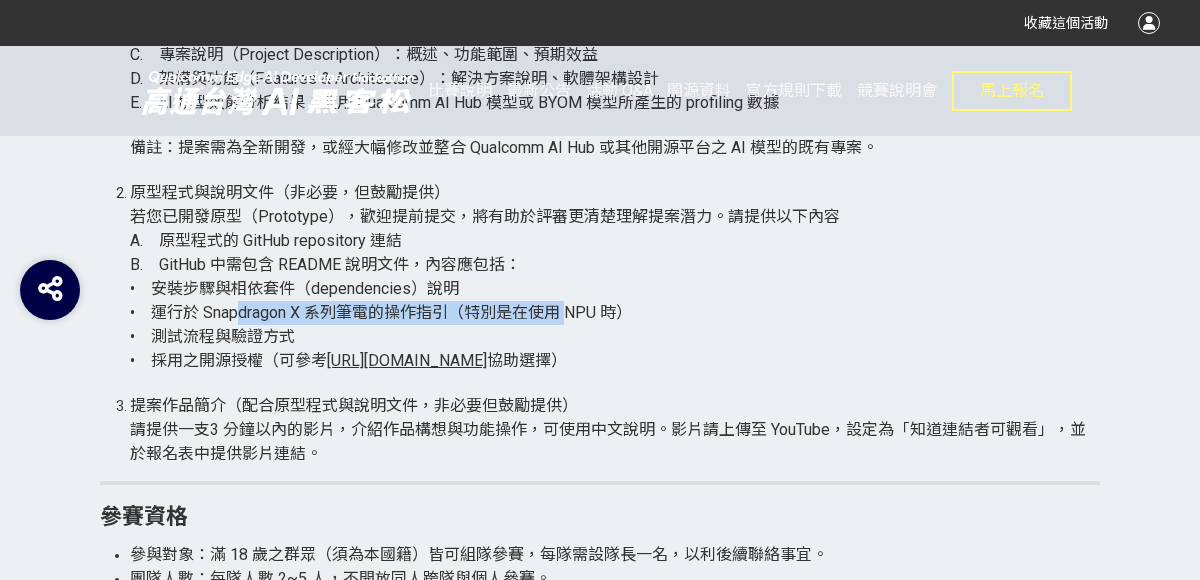 drag, startPoint x: 184, startPoint y: 313, endPoint x: 479, endPoint y: 318, distance: 295.04236 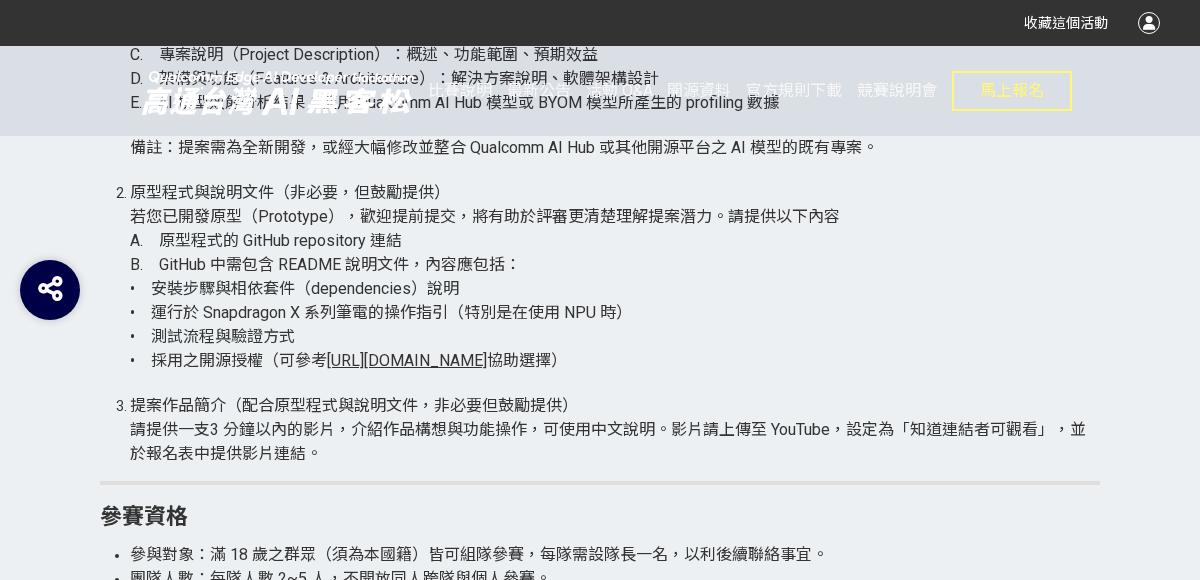 click on "原型程式與說明文件（非必要，但鼓勵提供） 若您已開發原型（Prototype），歡迎提前提交，將有助於評審更清楚理解提案潛力。請提供以下內容 A.    原型程式的 GitHub repository 連結 B.    GitHub 中需包含 README 說明文件，內容應包括：         •    安裝步驟與相依套件（dependencies）說明         •    運行於 Snapdragon X 系列筆電的操作指引（特別是在使用 NPU 時）         •    測試流程與驗證方式         •    採用之開源授權（可參考  [URL][DOMAIN_NAME]  協助選擇）" at bounding box center [615, 287] 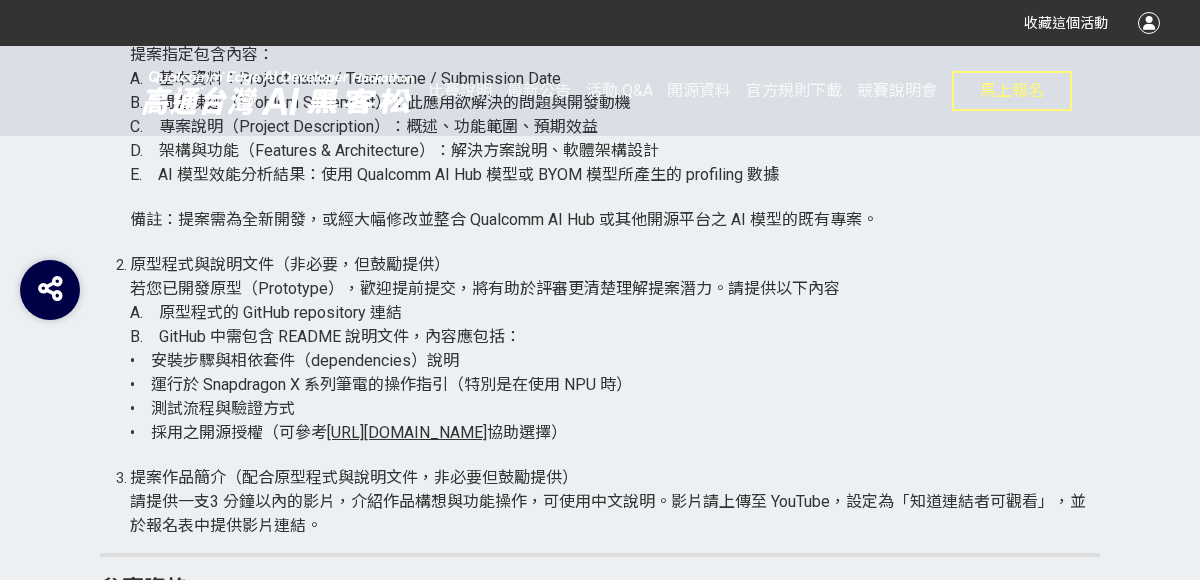 scroll, scrollTop: 2271, scrollLeft: 0, axis: vertical 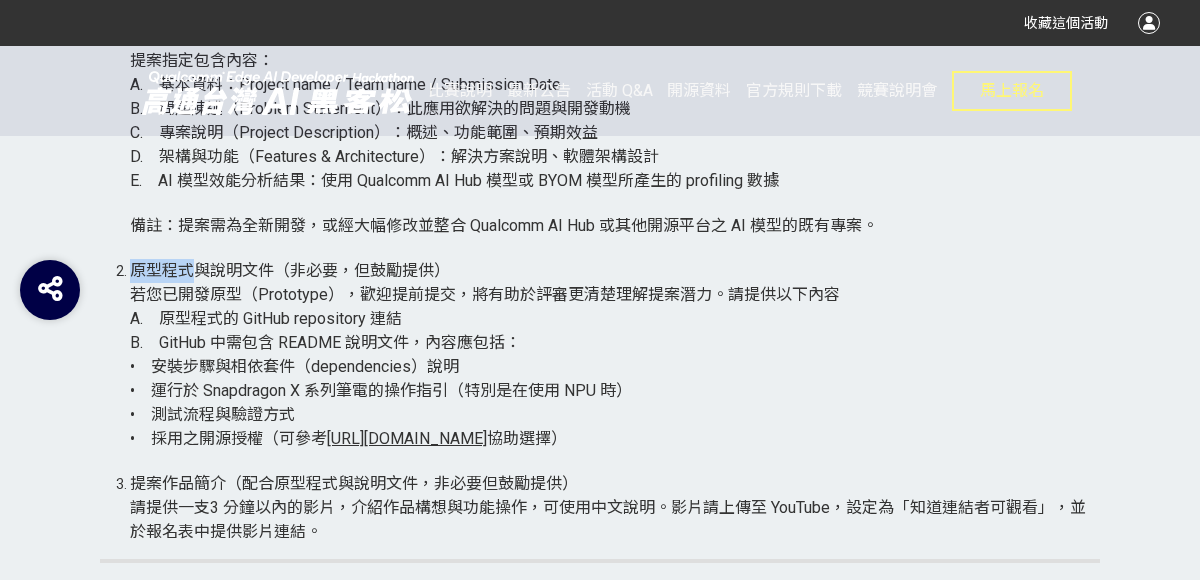 drag, startPoint x: 133, startPoint y: 261, endPoint x: 196, endPoint y: 264, distance: 63.07139 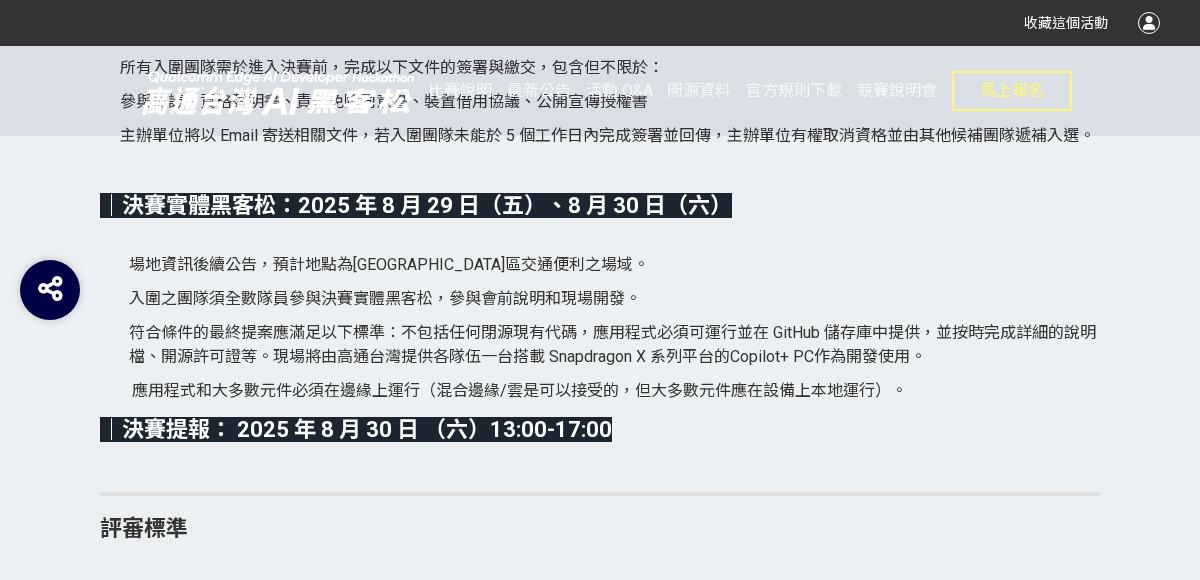 scroll, scrollTop: 3986, scrollLeft: 0, axis: vertical 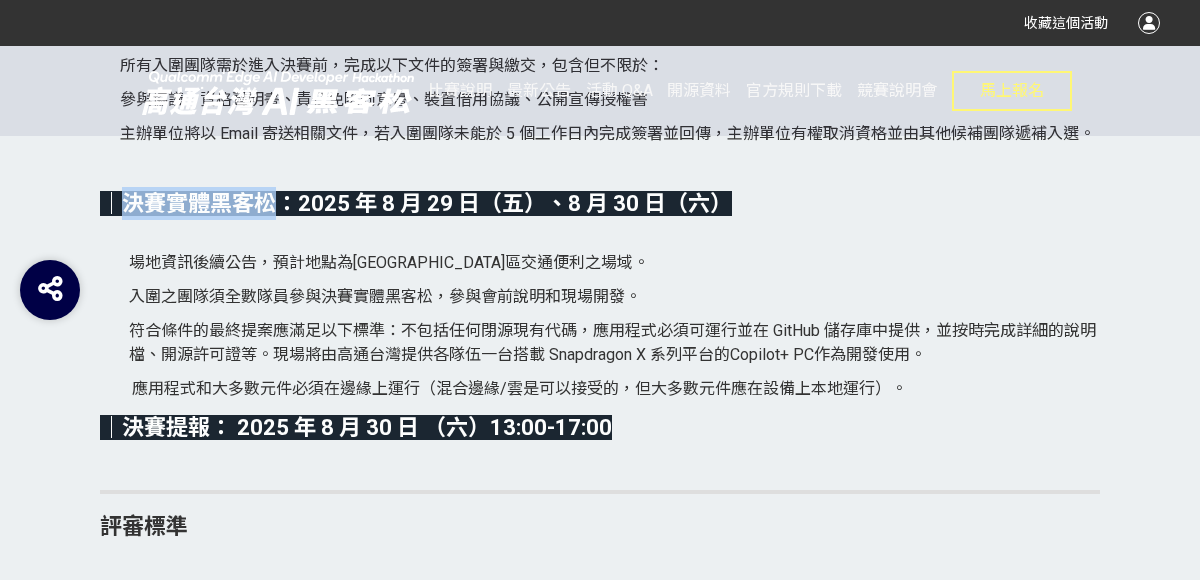drag, startPoint x: 123, startPoint y: 227, endPoint x: 277, endPoint y: 230, distance: 154.02922 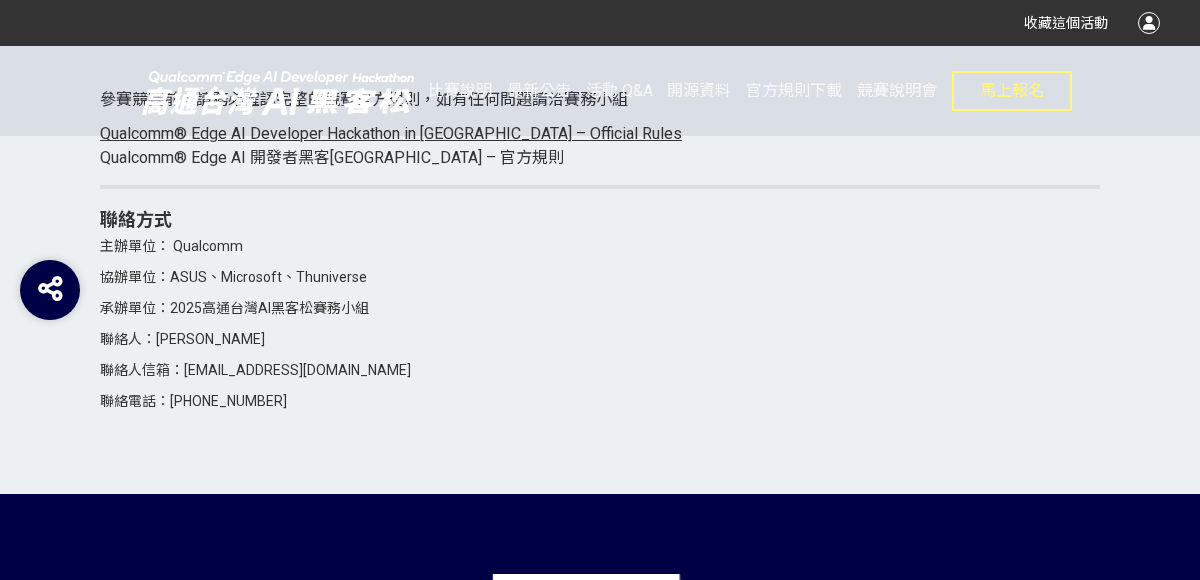 scroll, scrollTop: 5852, scrollLeft: 0, axis: vertical 